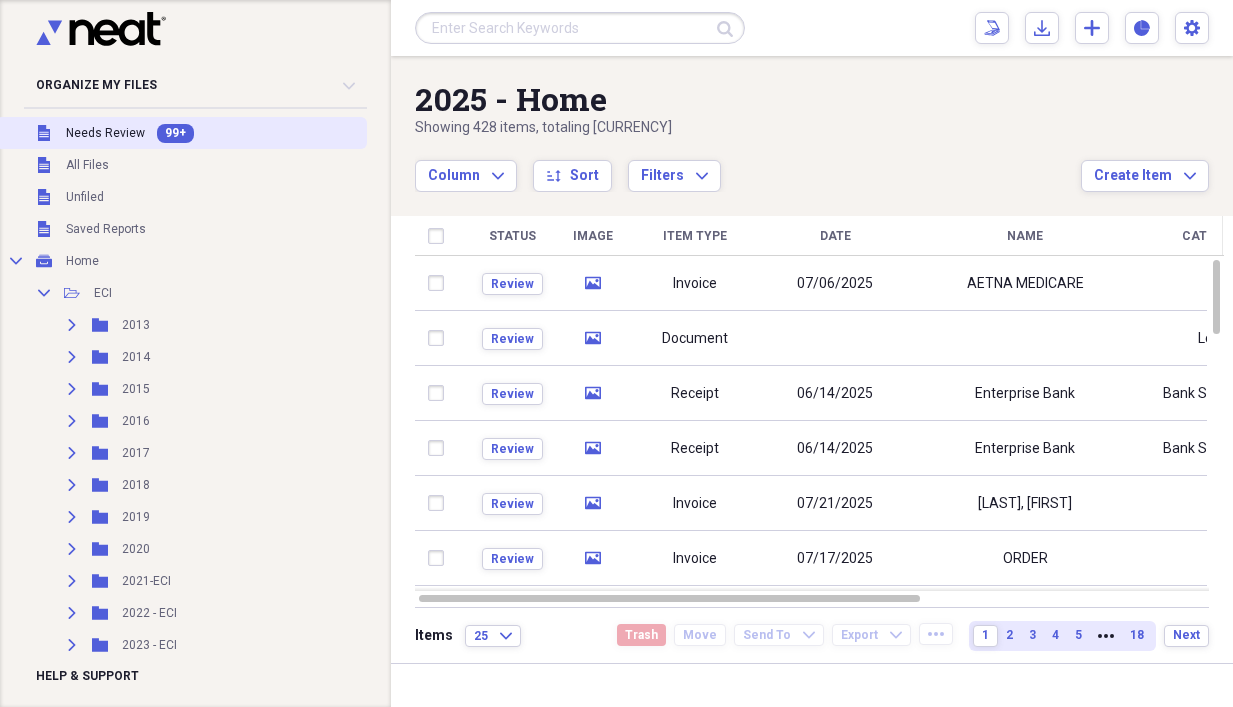 scroll, scrollTop: 0, scrollLeft: 0, axis: both 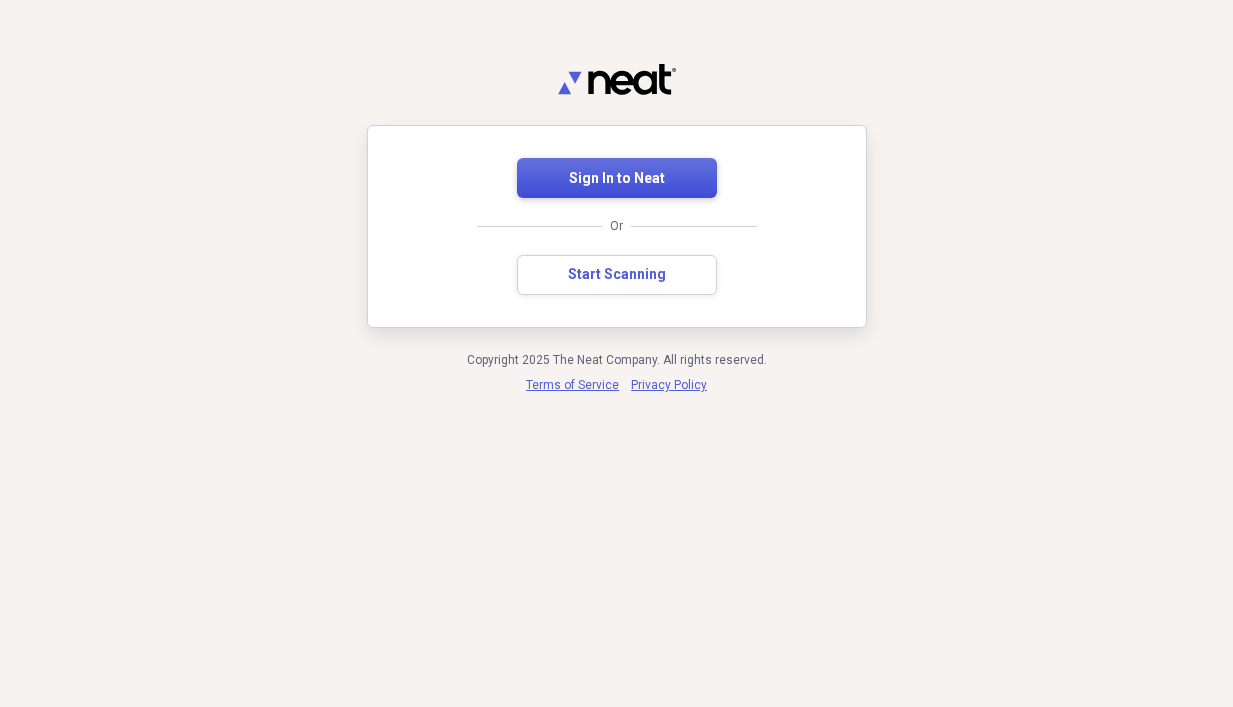 click on "Sign In to Neat" at bounding box center (617, 179) 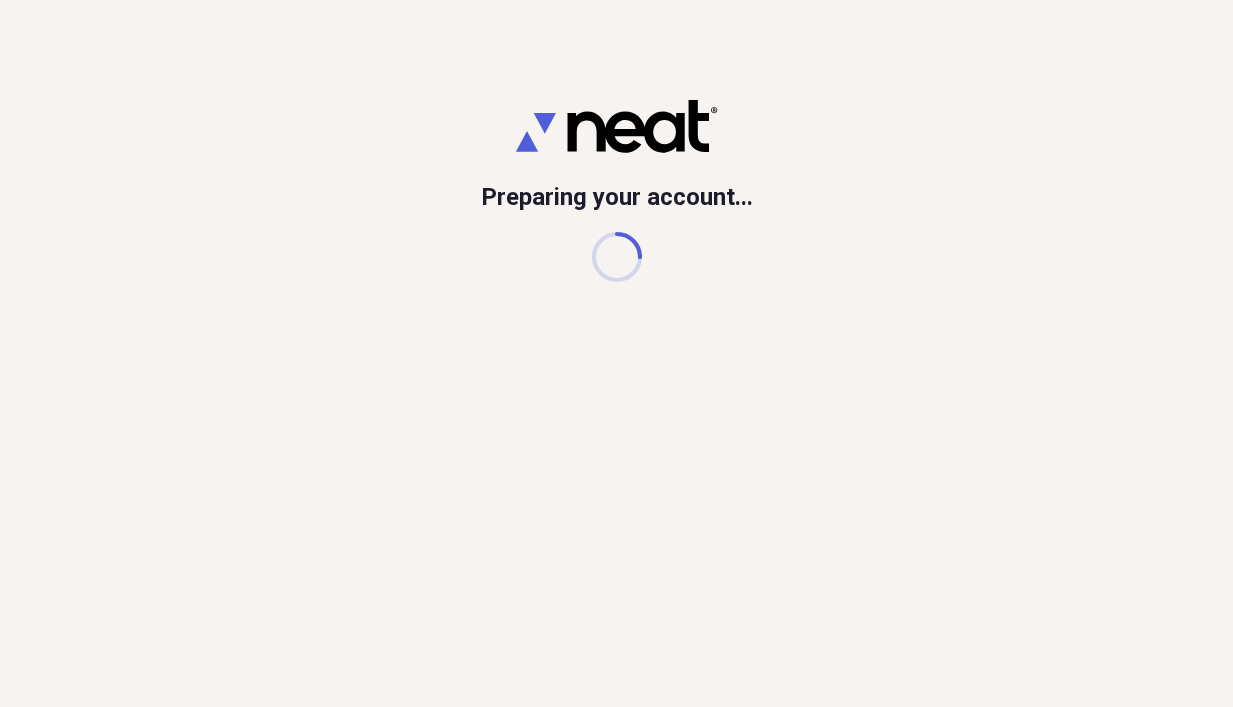 scroll, scrollTop: 0, scrollLeft: 0, axis: both 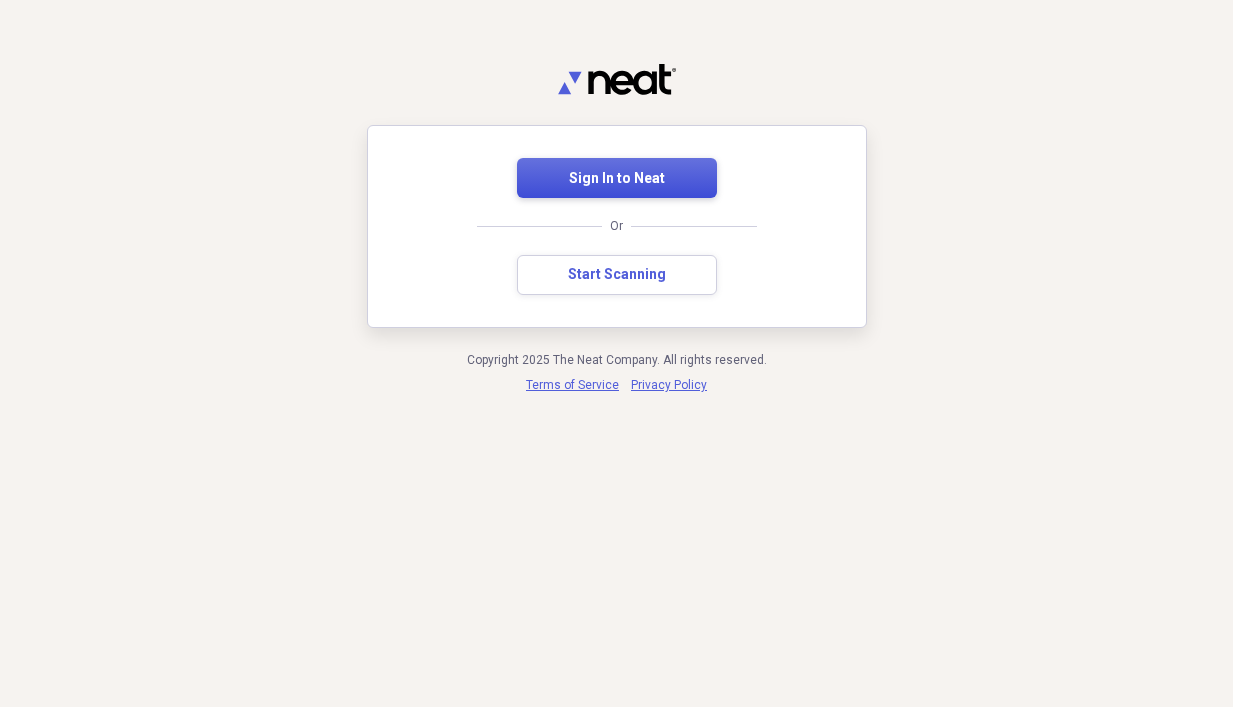 click on "Sign In to Neat" at bounding box center (617, 179) 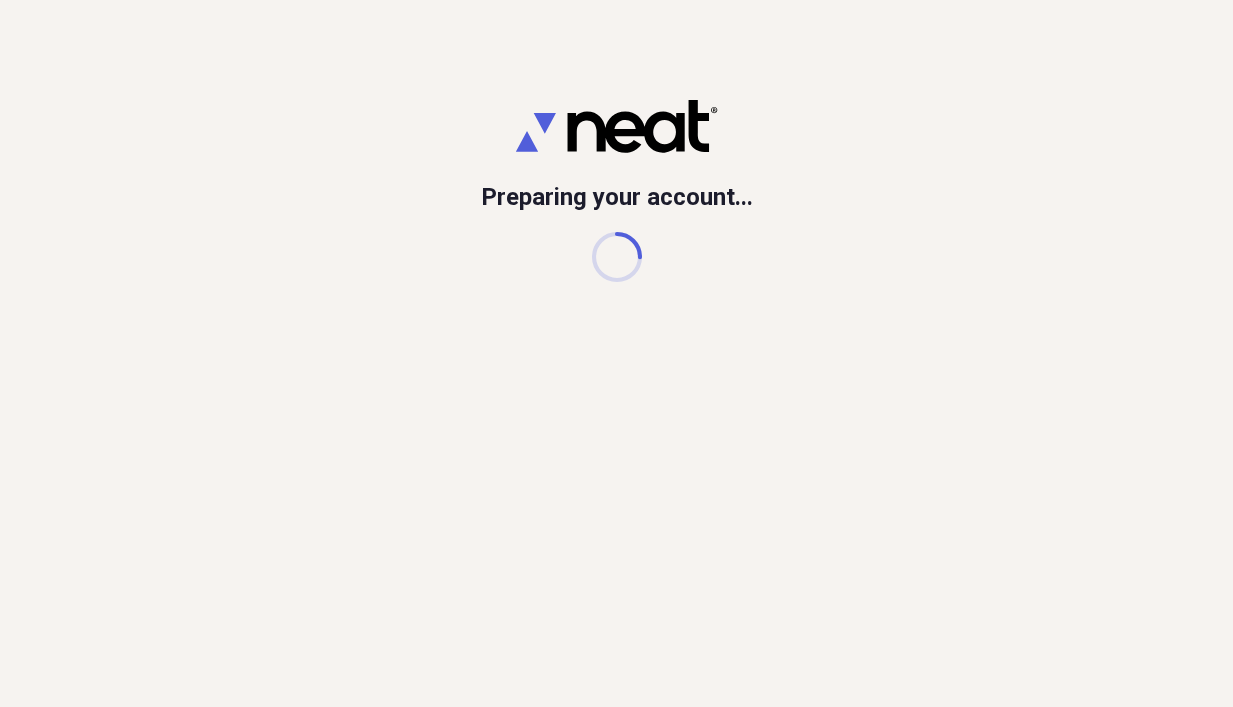 scroll, scrollTop: 0, scrollLeft: 0, axis: both 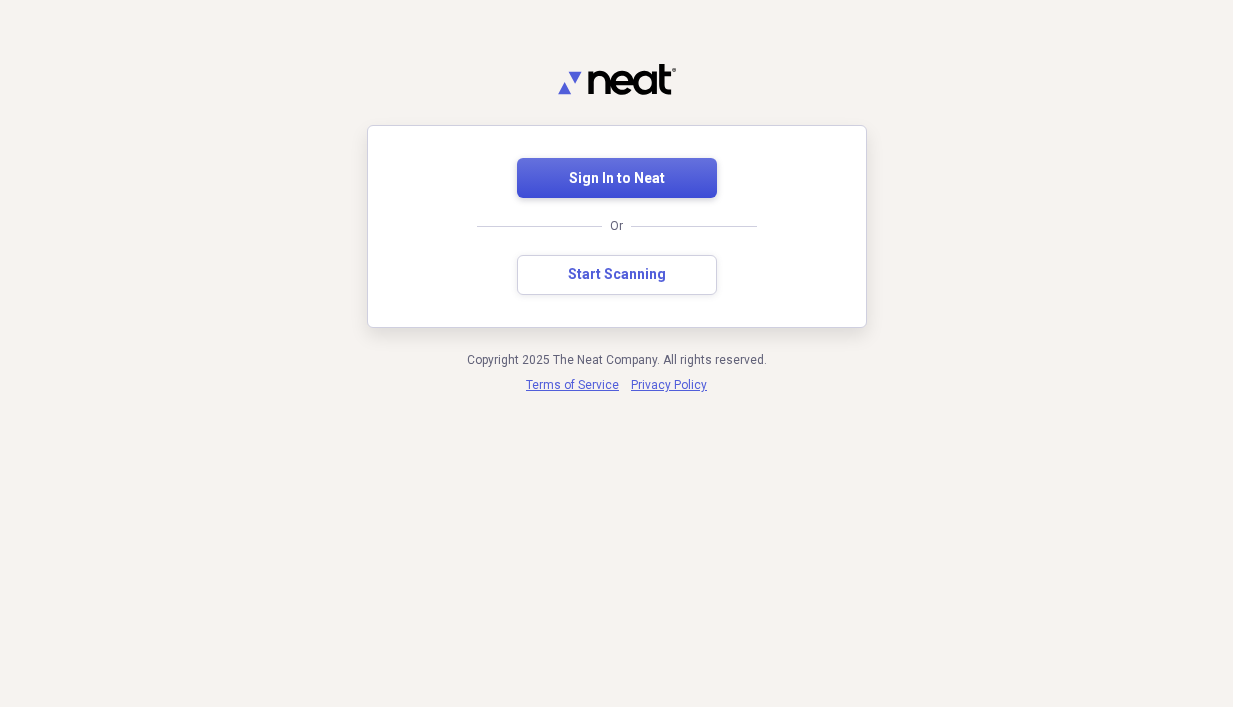 click on "Sign In to Neat" at bounding box center [617, 178] 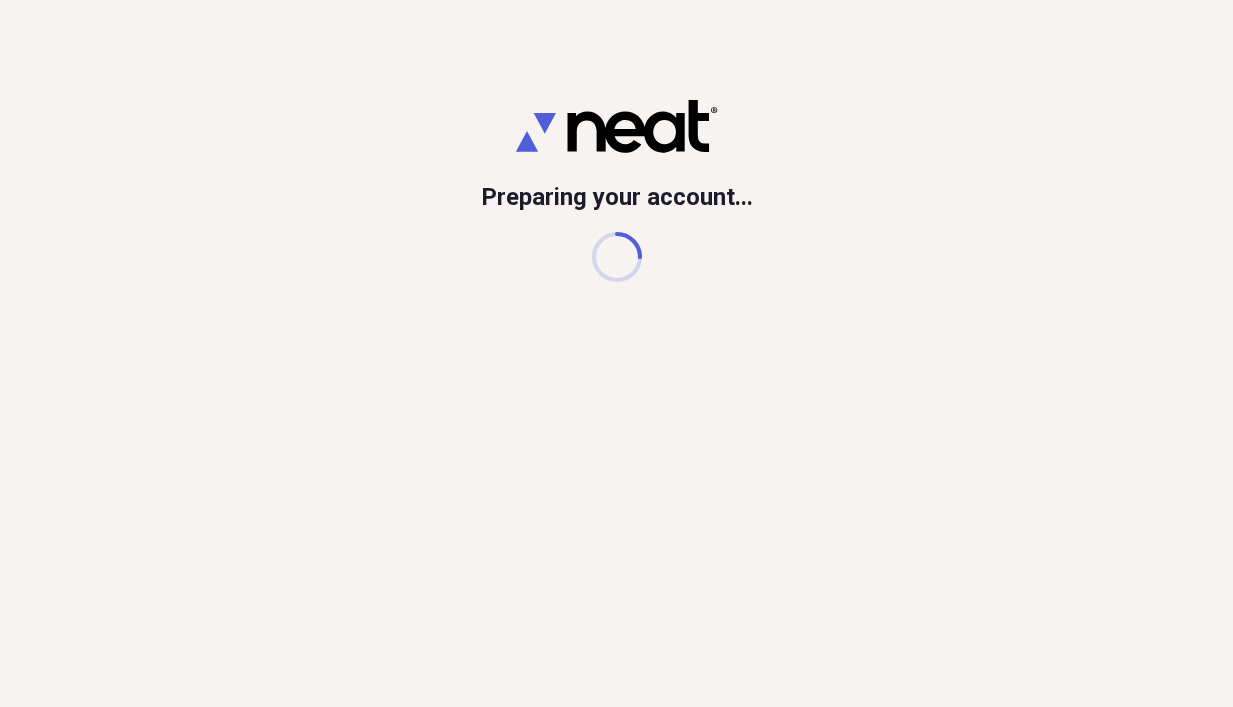 scroll, scrollTop: 0, scrollLeft: 0, axis: both 